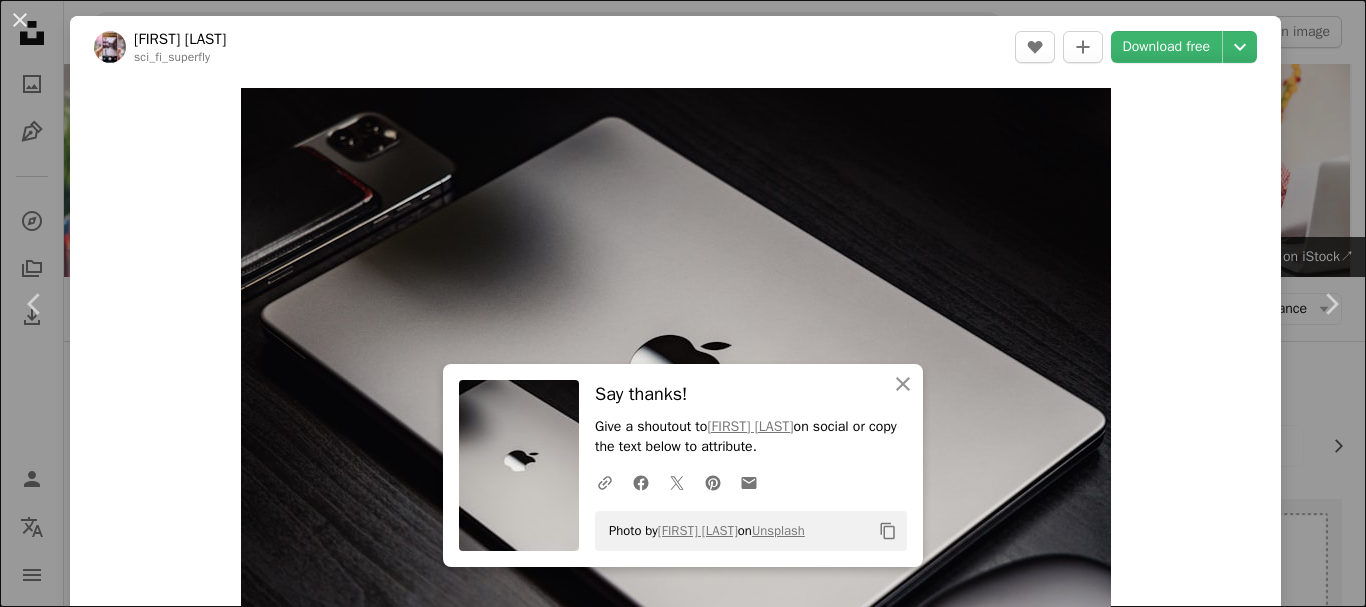scroll, scrollTop: 1546, scrollLeft: 0, axis: vertical 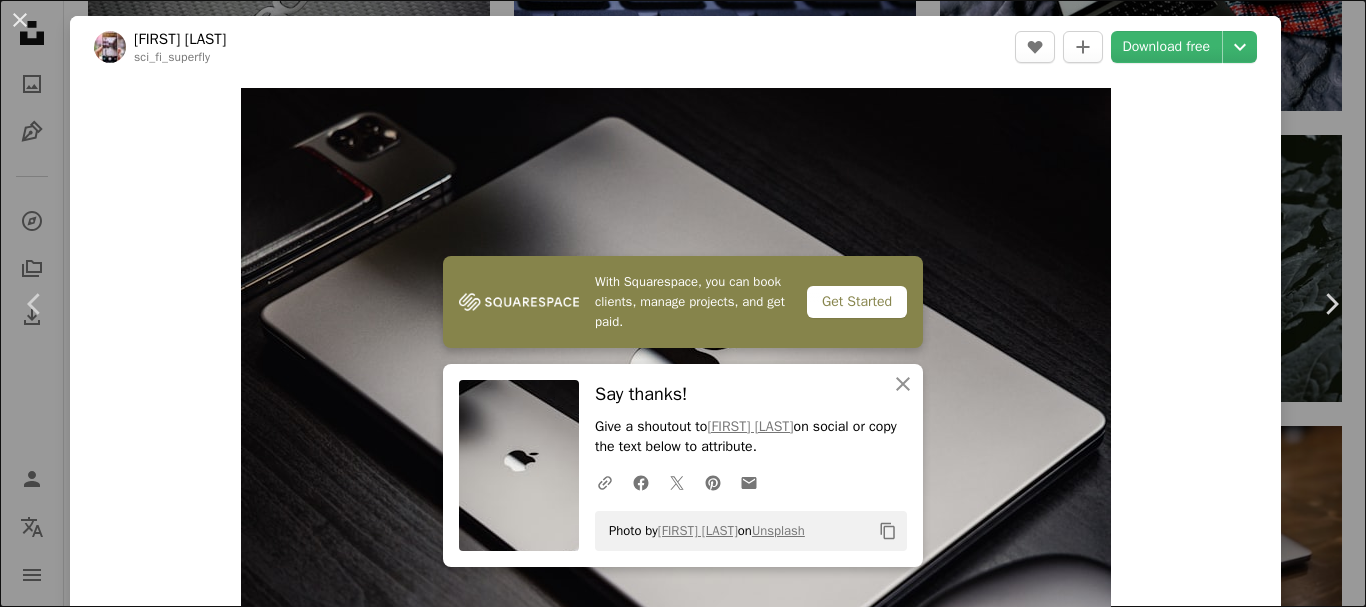 click at bounding box center [676, 3022] 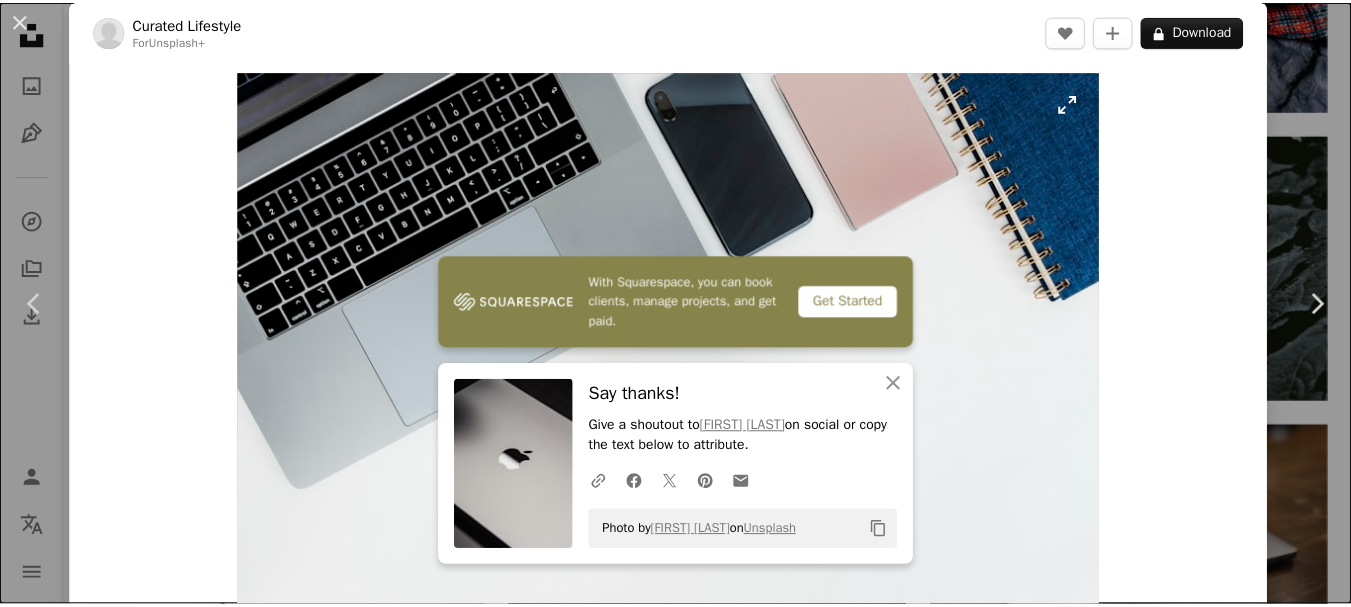 scroll, scrollTop: 0, scrollLeft: 0, axis: both 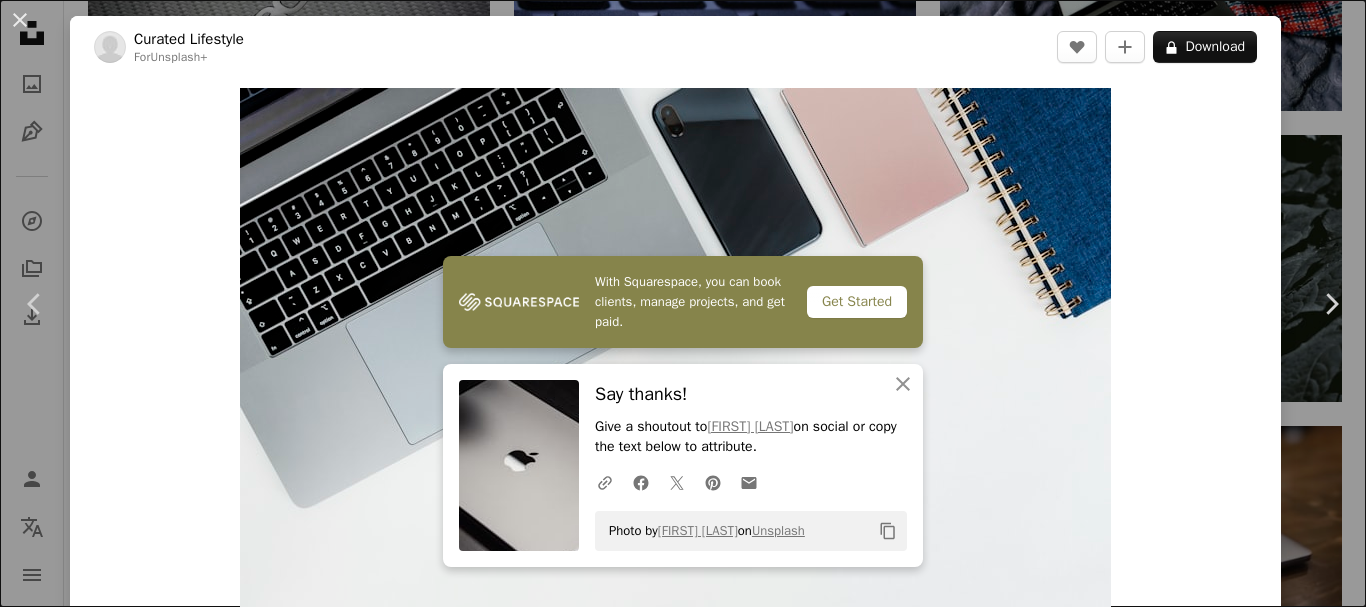 click on "An X shape Chevron left Chevron right With Squarespace, you can book clients, manage projects, and get paid. Get Started An X shape Close Say thanks! Give a shoutout to  [FIRST] [LAST]  on social or copy the text below to attribute. A URL sharing icon (chains) Facebook icon X (formerly Twitter) icon Pinterest icon An envelope Photo by  [FIRST] [LAST]  on  Unsplash
Copy content Curated Lifestyle For  Unsplash+ A heart A plus sign A lock Download Zoom in A forward-right arrow Share More Actions Calendar outlined Published on  September 20, 2024 Safety Licensed under the  Unsplash+ License computer laptop white background photography working mobile phone internet pencil blank smart phone flat lay backup occupation hard drive file folder copy space wireless technology portable information device Backgrounds Related images Plus sign for Unsplash+ A heart A plus sign Getty Images For  Unsplash+ A lock Download Plus sign for Unsplash+ A heart A plus sign Getty Images For  Unsplash+ A lock Download A heart" at bounding box center (683, 303) 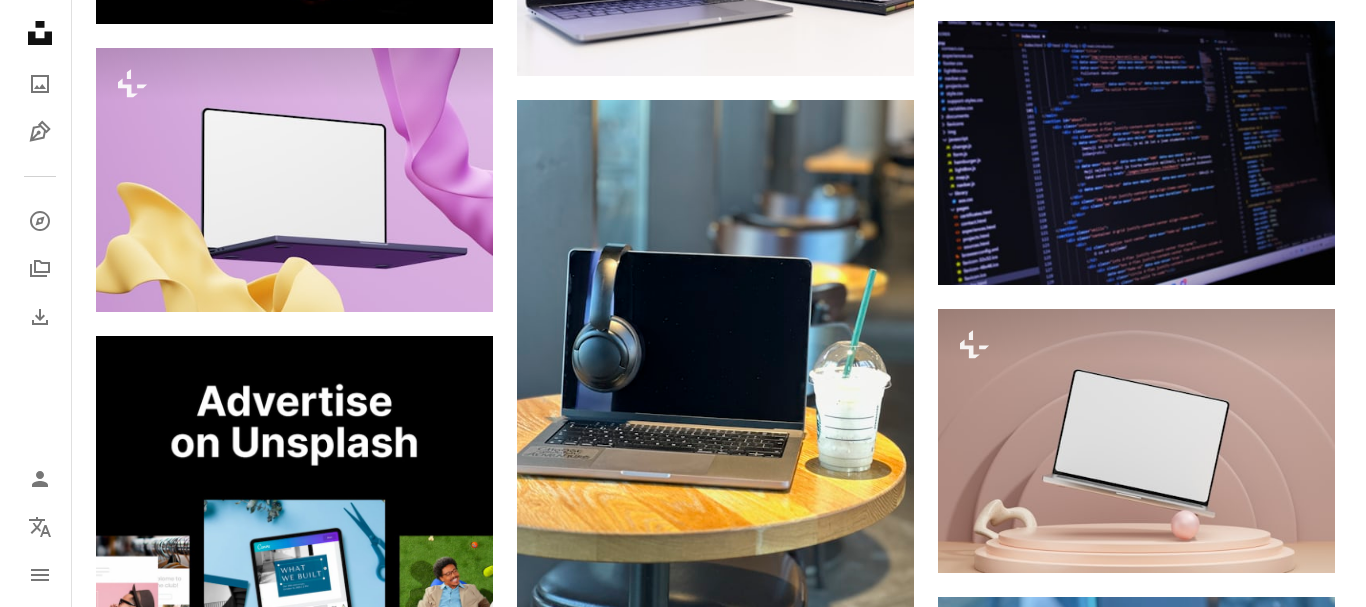 scroll, scrollTop: 2806, scrollLeft: 0, axis: vertical 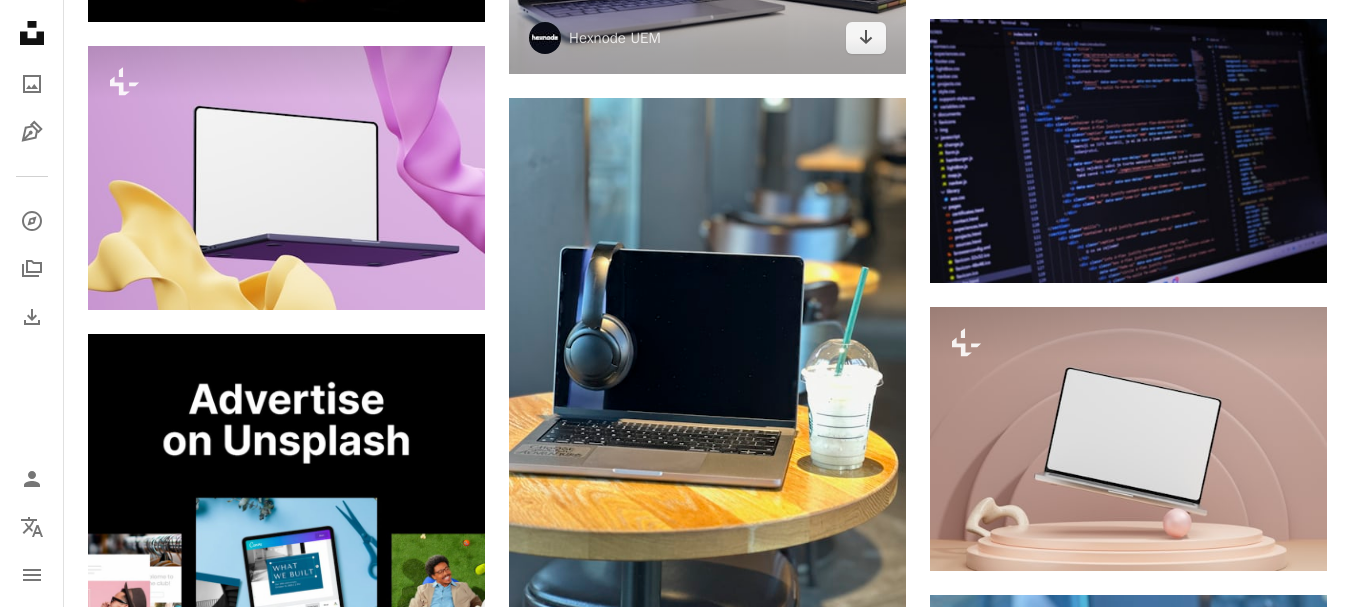 click at bounding box center (707, -58) 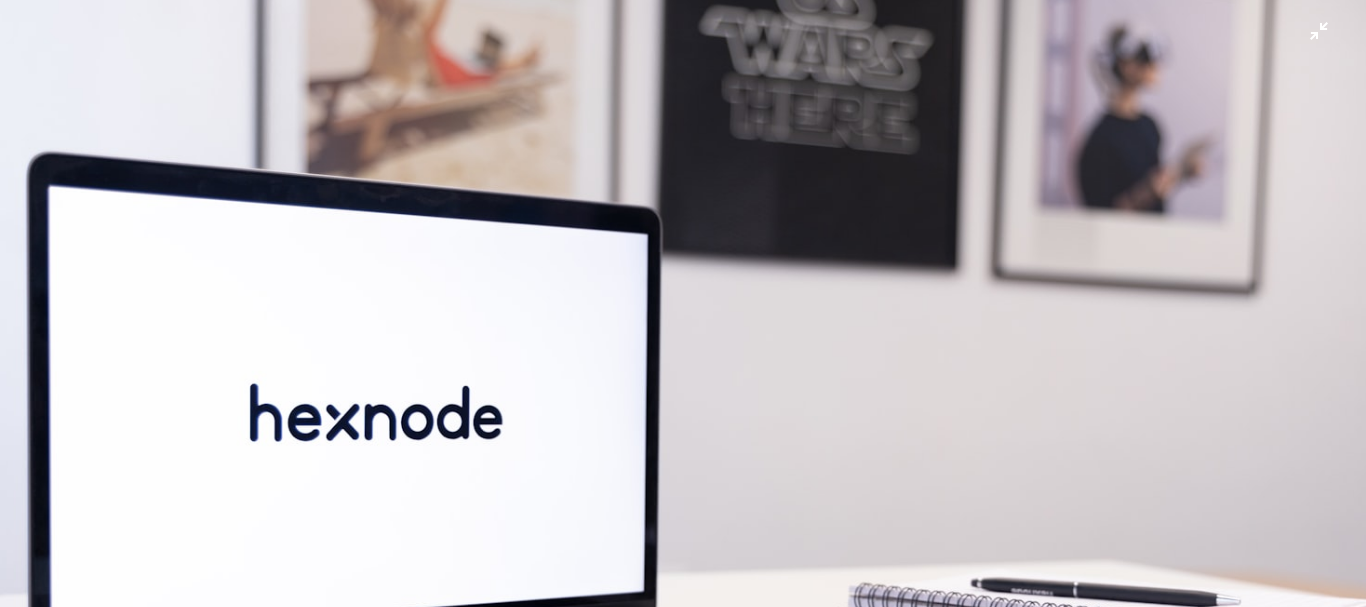scroll, scrollTop: 142, scrollLeft: 0, axis: vertical 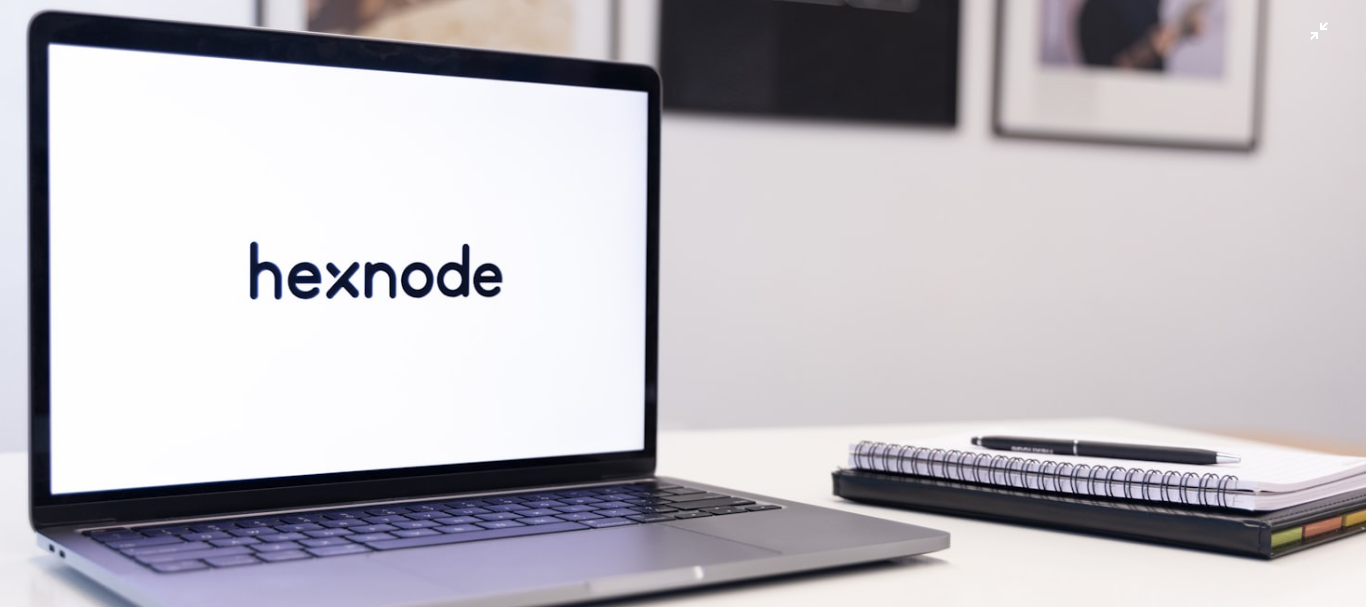 click at bounding box center [683, 313] 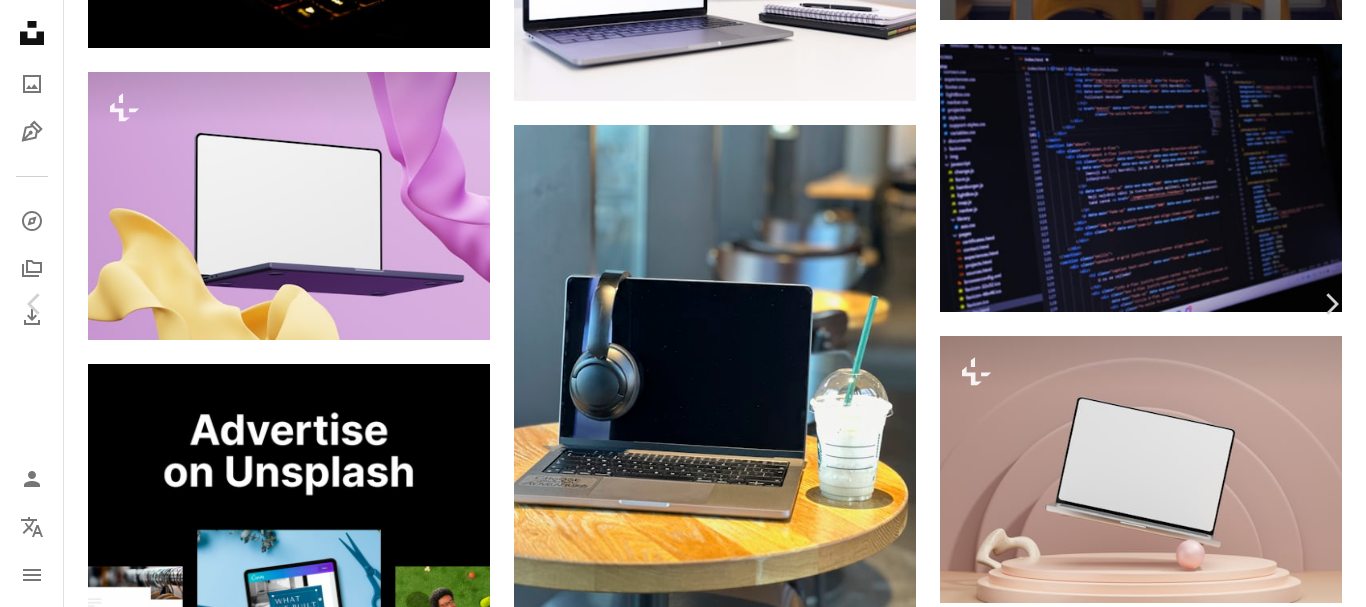 click on "Chevron down" 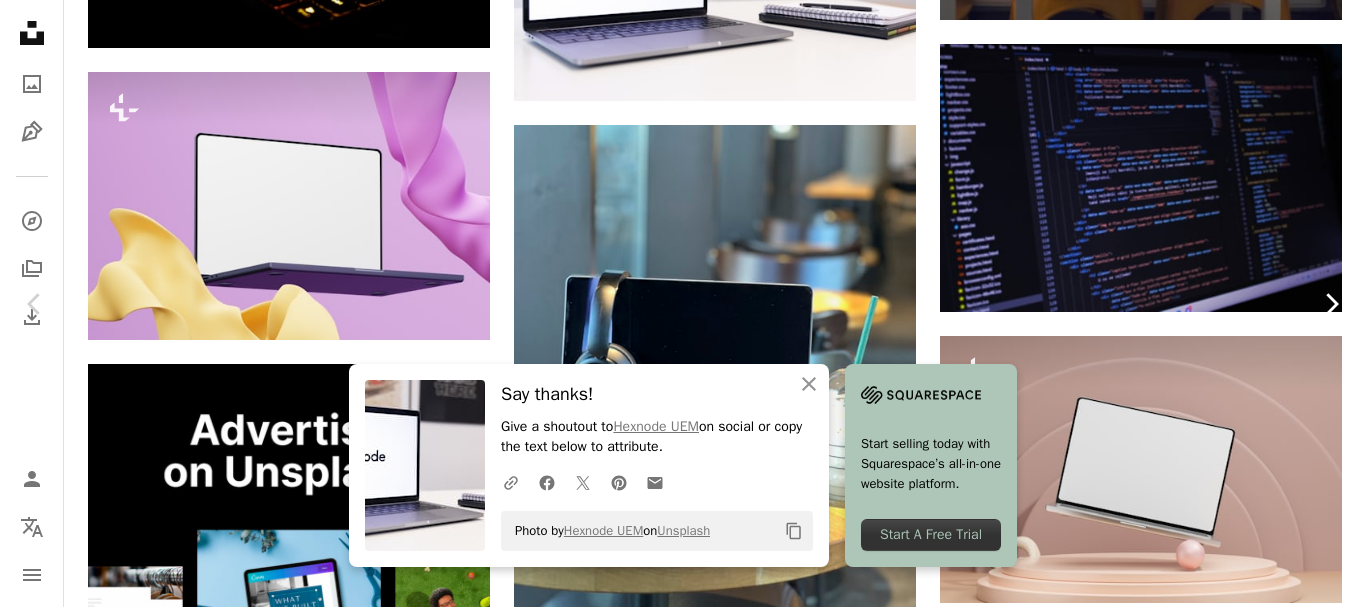 click on "Chevron right" at bounding box center [1331, 304] 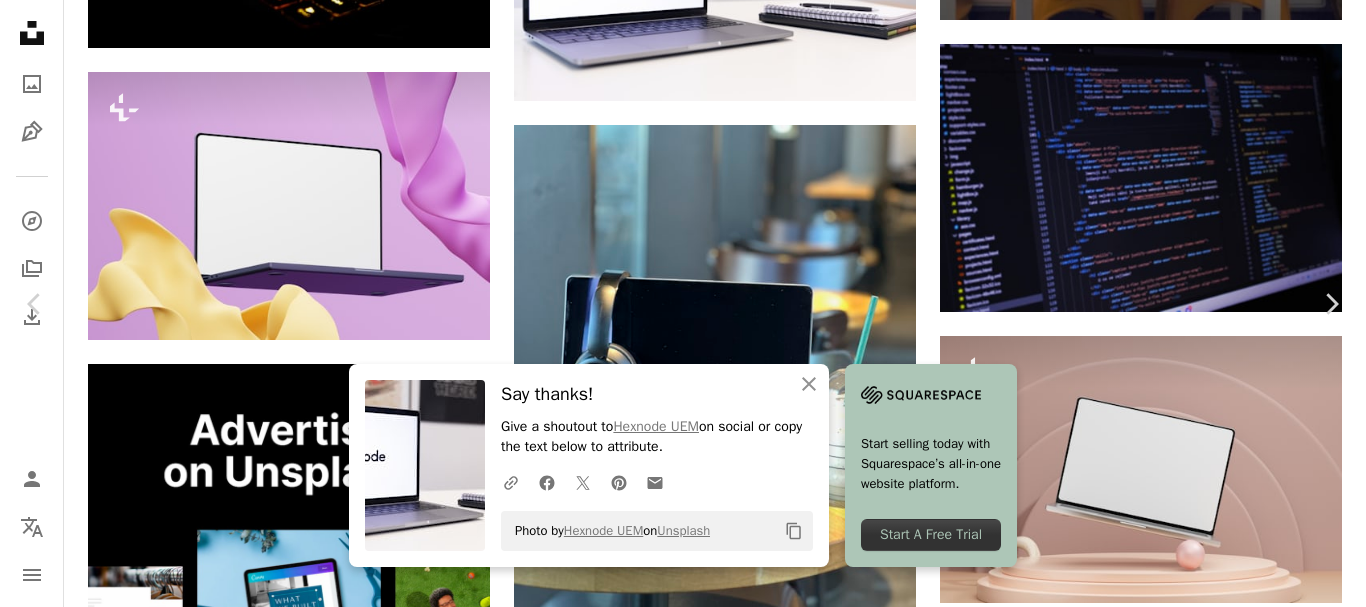 scroll, scrollTop: 2851, scrollLeft: 0, axis: vertical 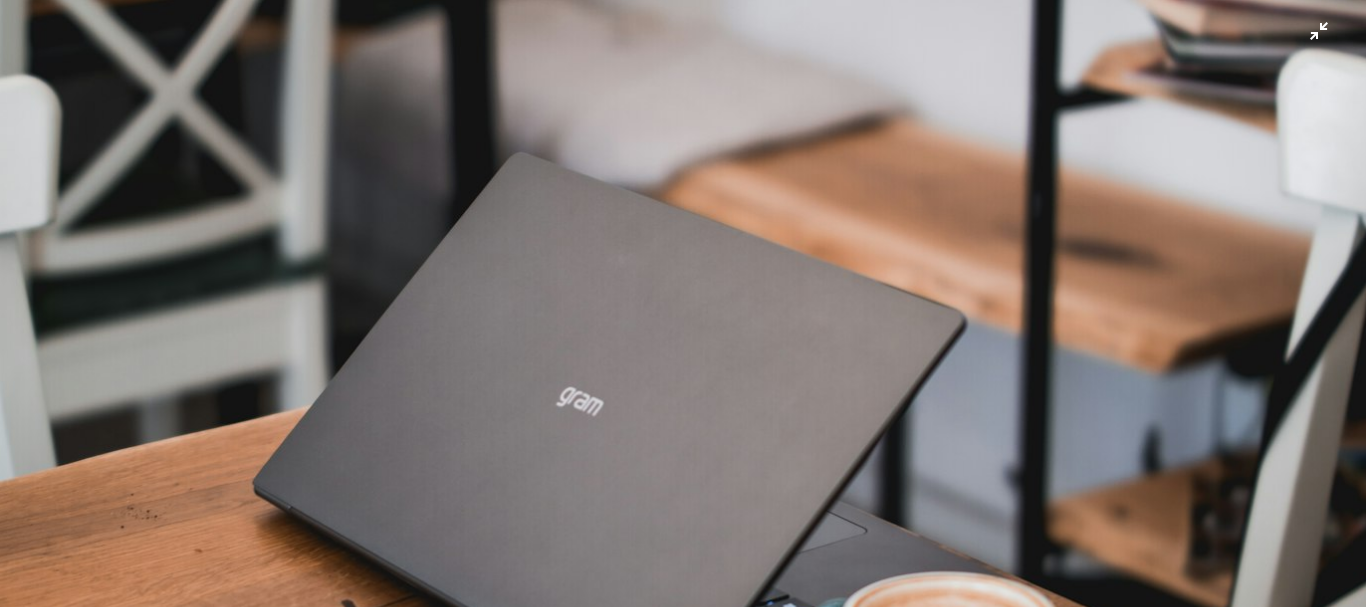 click at bounding box center [683, 324] 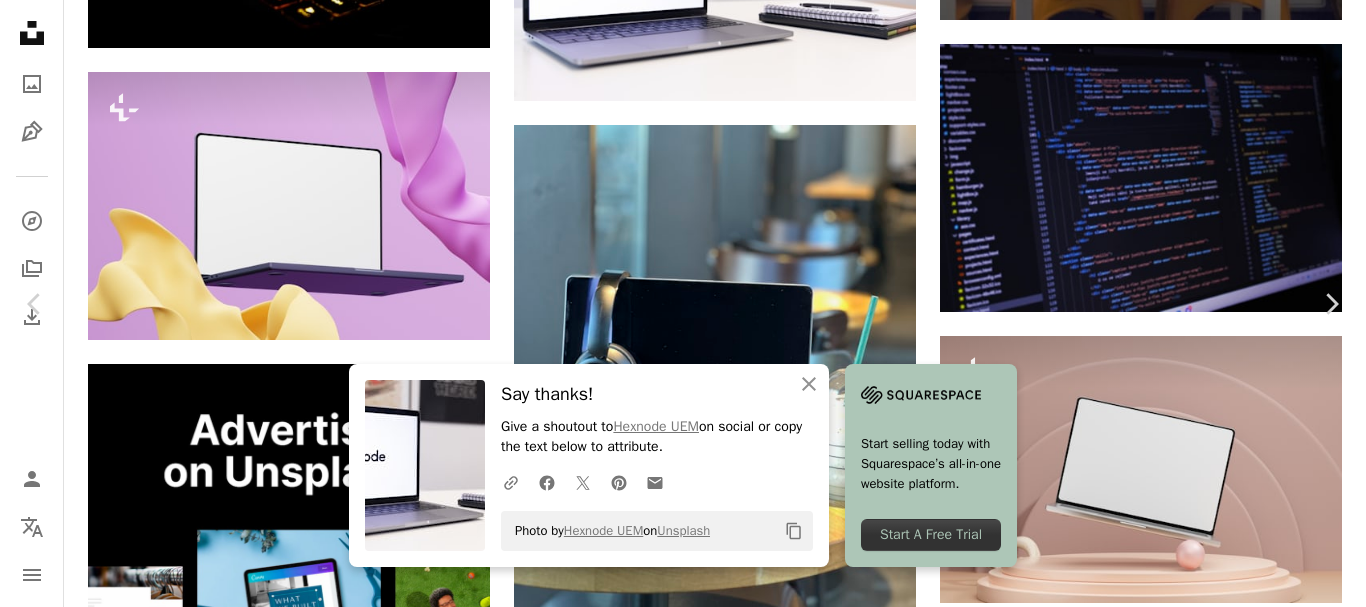 click on "Chevron down" 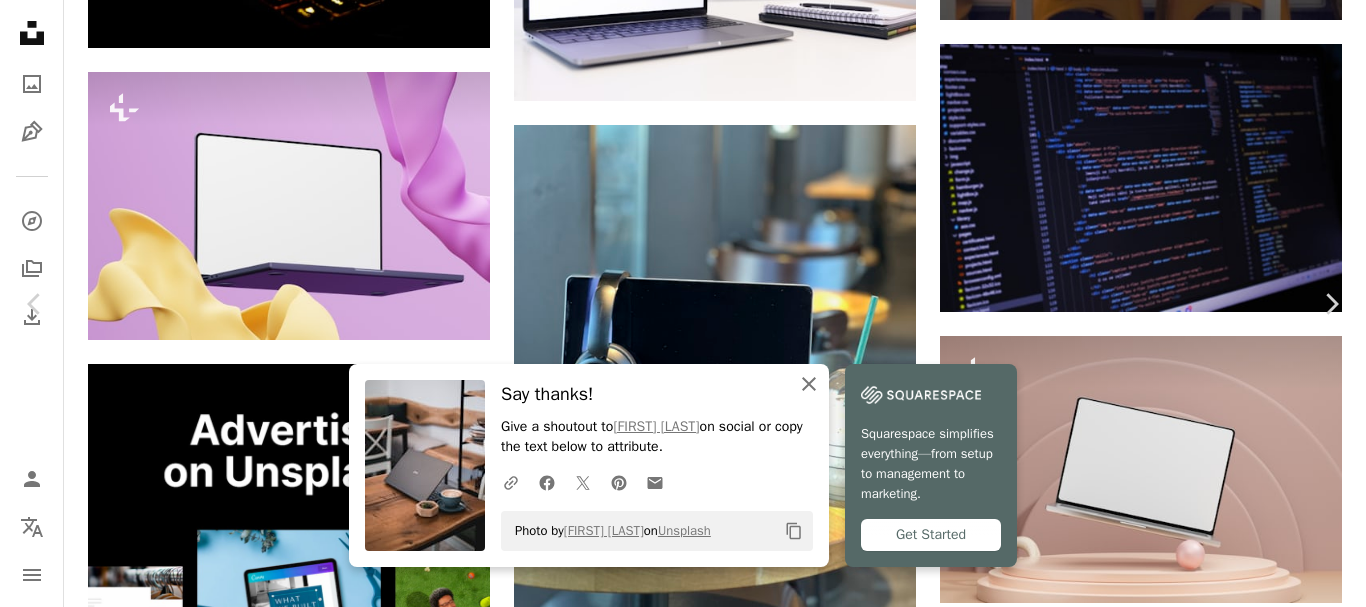 click on "An X shape" 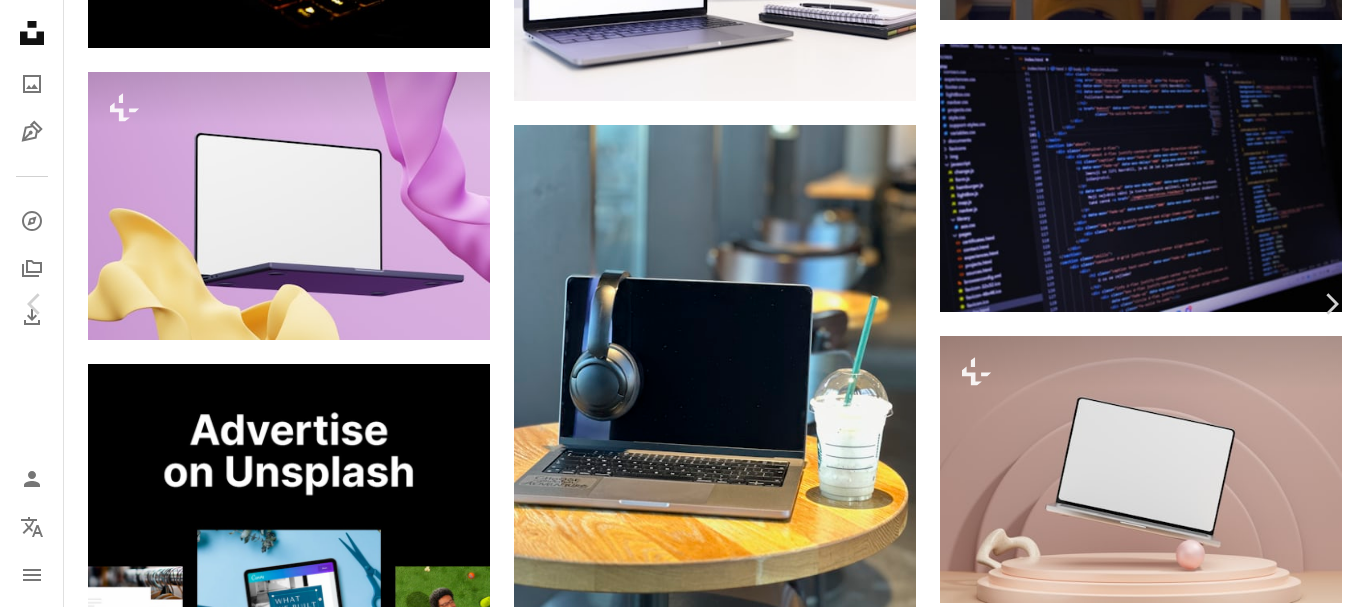 scroll, scrollTop: 1071, scrollLeft: 0, axis: vertical 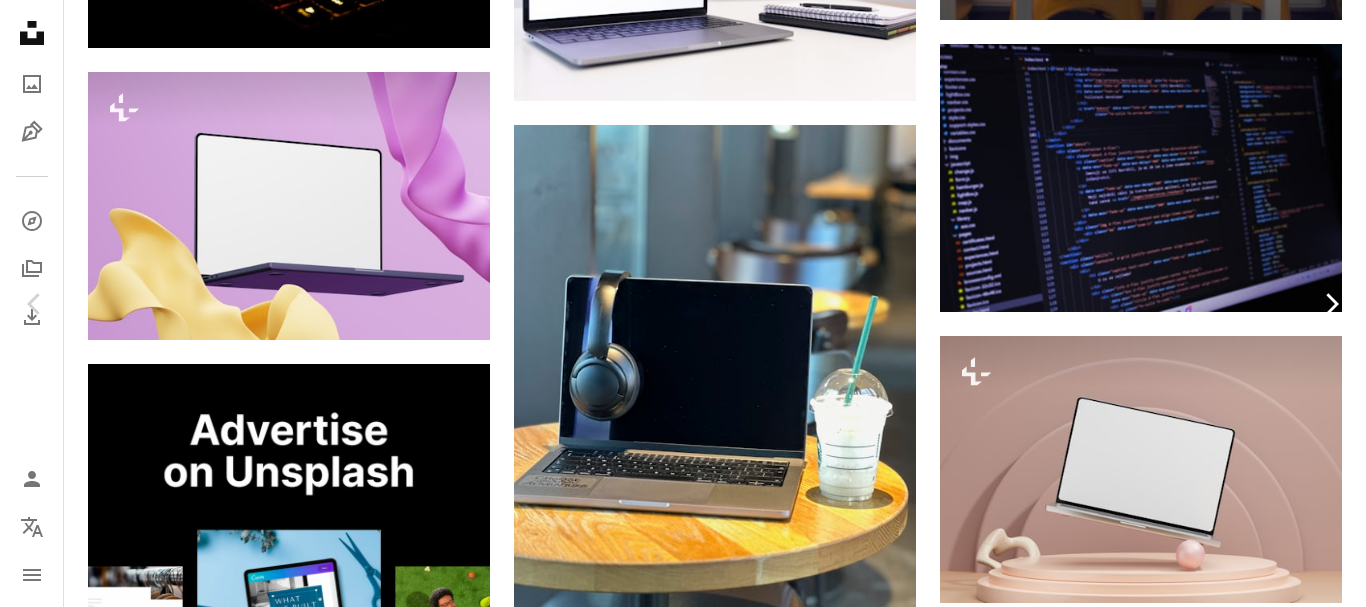 click on "Chevron right" at bounding box center [1331, 304] 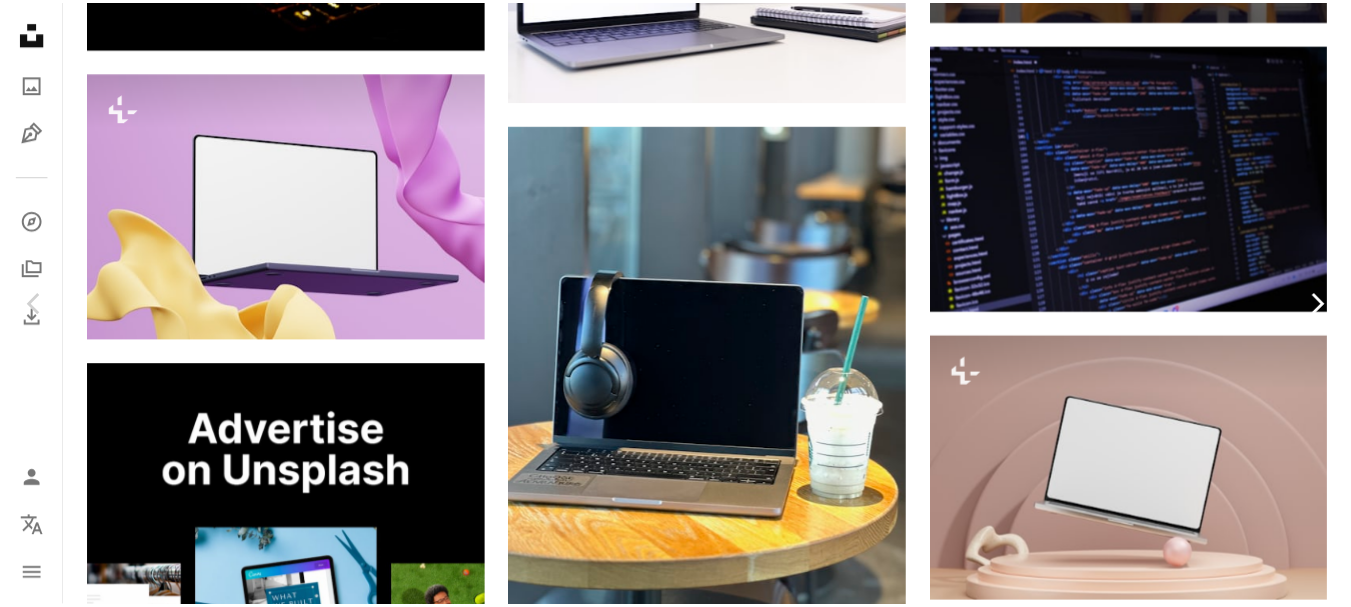 scroll, scrollTop: 0, scrollLeft: 0, axis: both 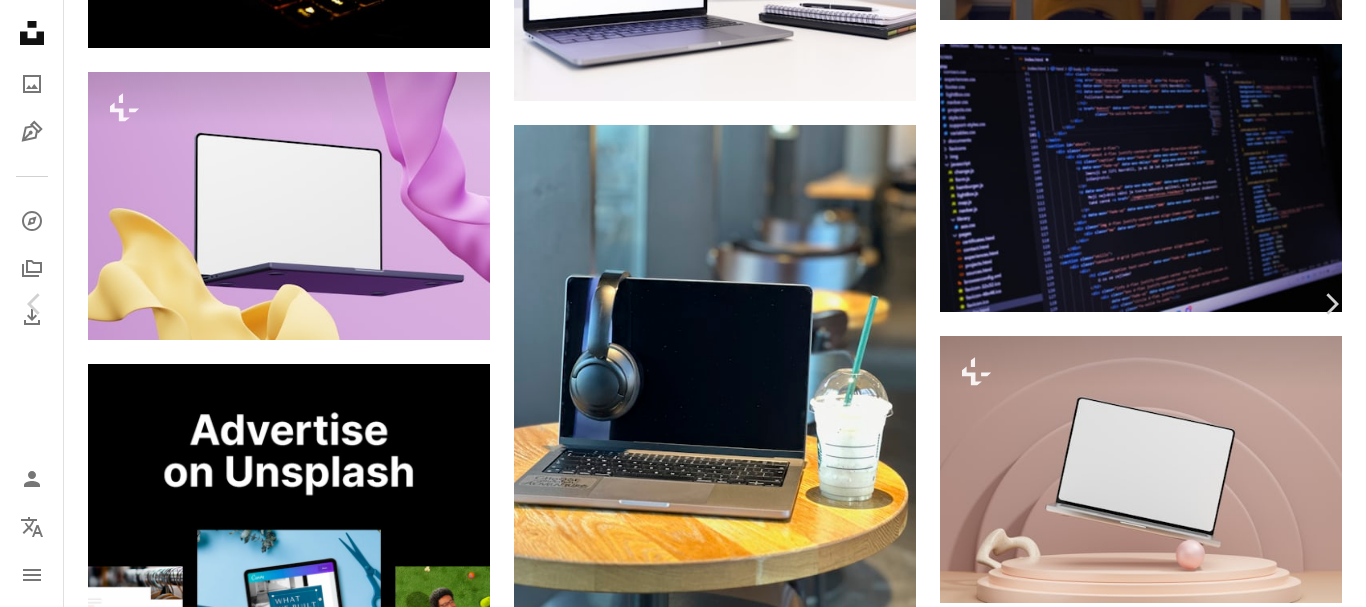 click on "An X shape Chevron left Chevron right [FIRST] [LAST] Available for hire A checkmark inside of a circle A heart A plus sign Download free Chevron down Zoom in Views 133,294 Downloads 295 A forward-right arrow Share Info icon Info More Actions Calendar outlined Published on  April 13, 2019 Camera Canon, EOS 6D Mark II Safety Free to use under the  Unsplash License computer laptop phone furniture wood table desk text mobile phone chair electronics cell phone plywood hardwood Free stock photos Browse premium related images on iStock  |  Save 20% with code UNSPLASH20 Related images A heart A plus sign [FIRST] [LAST] Available for hire A checkmark inside of a circle Arrow pointing down Plus sign for Unsplash+ A heart A plus sign Getty Images For  Unsplash+ A lock Download A heart A plus sign [FIRST] [LAST] Arrow pointing down A heart A plus sign [FIRST] [LAST] Arrow pointing down A heart A plus sign [FIRST] [LAST] Available for hire A checkmark inside of a circle Arrow pointing down A heart A plus sign A heart [FIRST] [LAST]" at bounding box center [683, 3827] 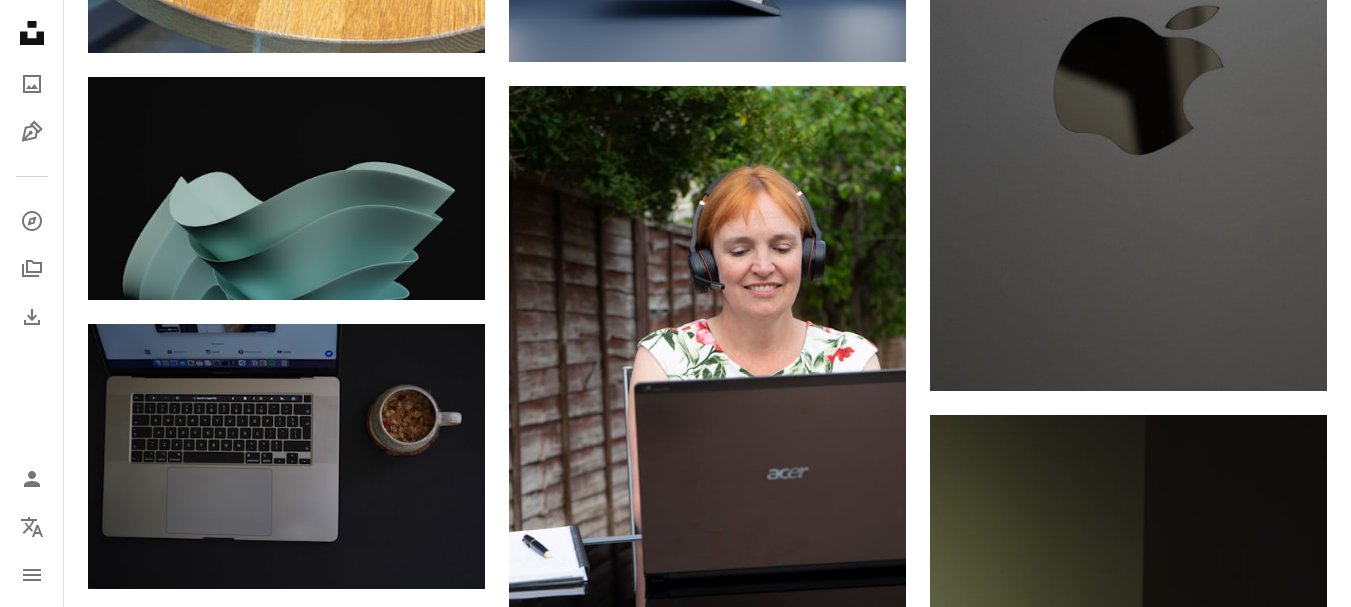 scroll, scrollTop: 4139, scrollLeft: 0, axis: vertical 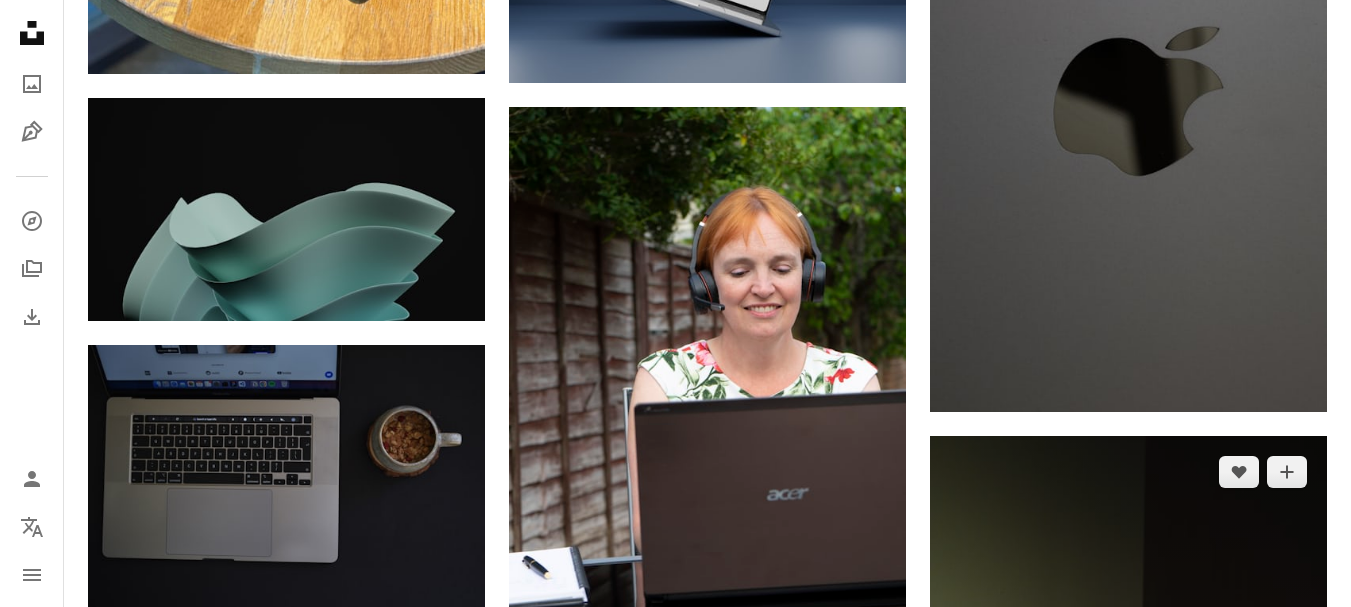 click at bounding box center (1128, 734) 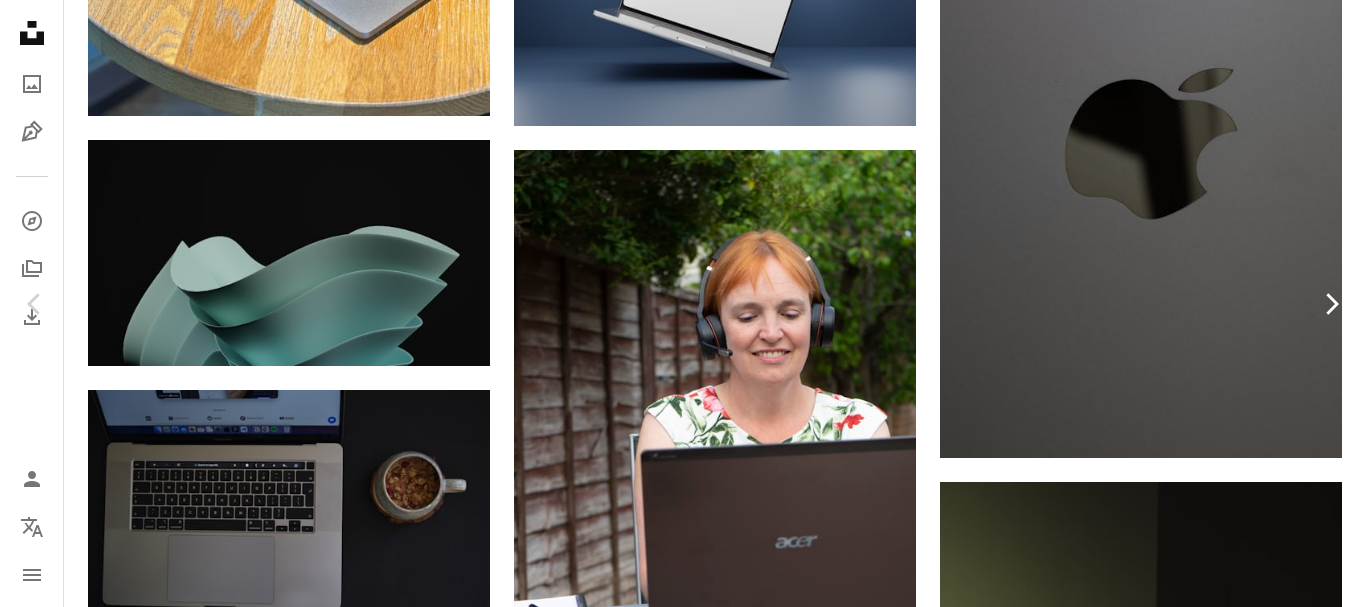 click on "Chevron right" at bounding box center (1331, 304) 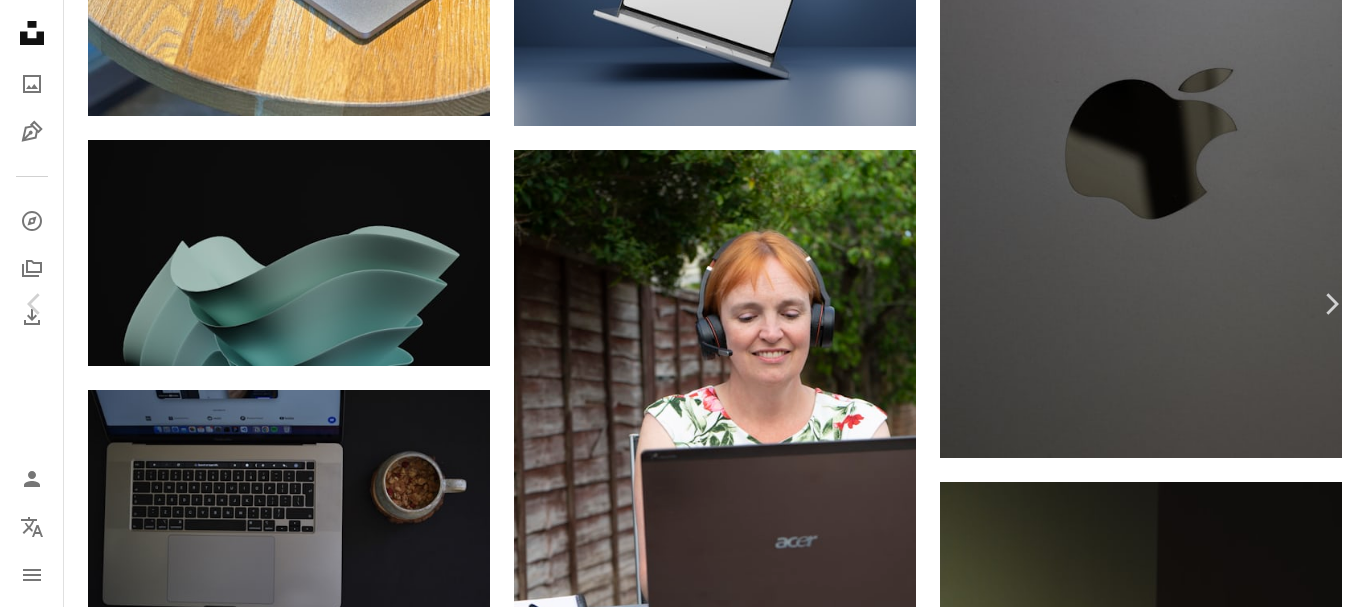 click on "An X shape Chevron left Chevron right [FIRST] [LAST] Available for hire A checkmark inside of a circle A heart A plus sign Download free Chevron down Zoom in ––– ––  –– ––– –––– –––– ––– ––  –– ––– –––– –––– ––– ––  –– ––– –––– –––– A forward-right arrow Share Info icon Info More Actions A woman working from home in the garden on her laptop computer using a mobile phone and smiling –––   – –––  – – ––  – ––––. ––– ––– ––––  –––– ––– ––– – –––– –––– ––– –––   –––– –––– Browse premium related images on iStock  |  Save 20% with code UNSPLASH20 Related images" at bounding box center [683, 5111] 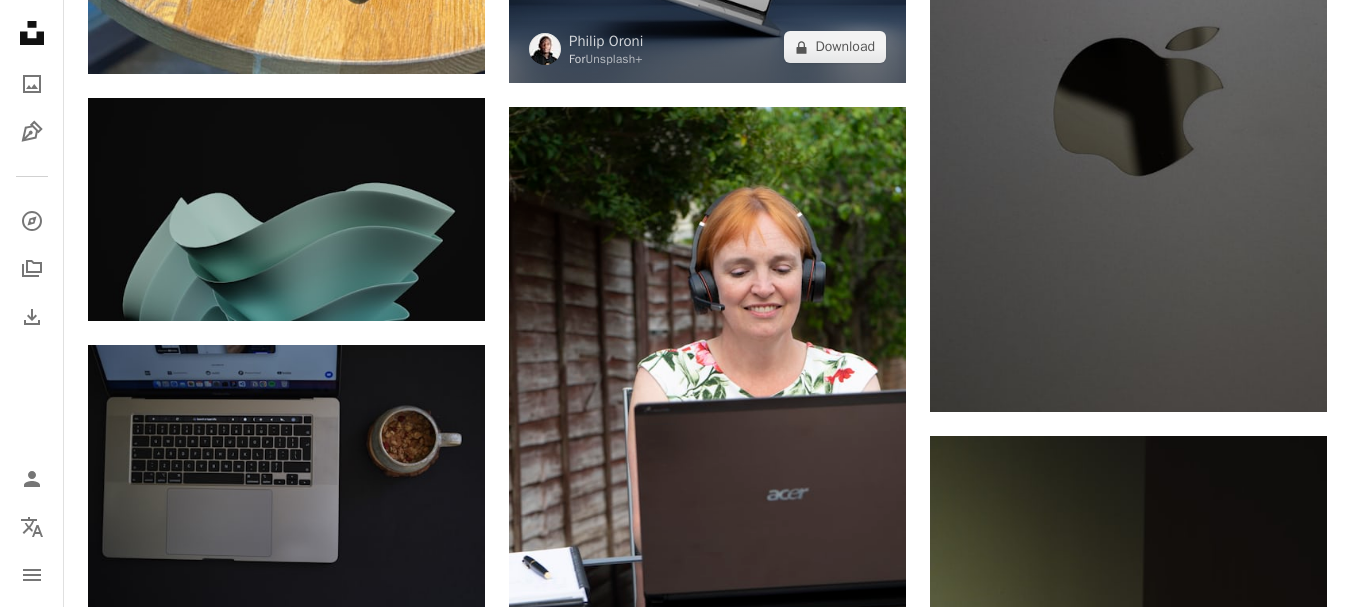 click at bounding box center (707, -49) 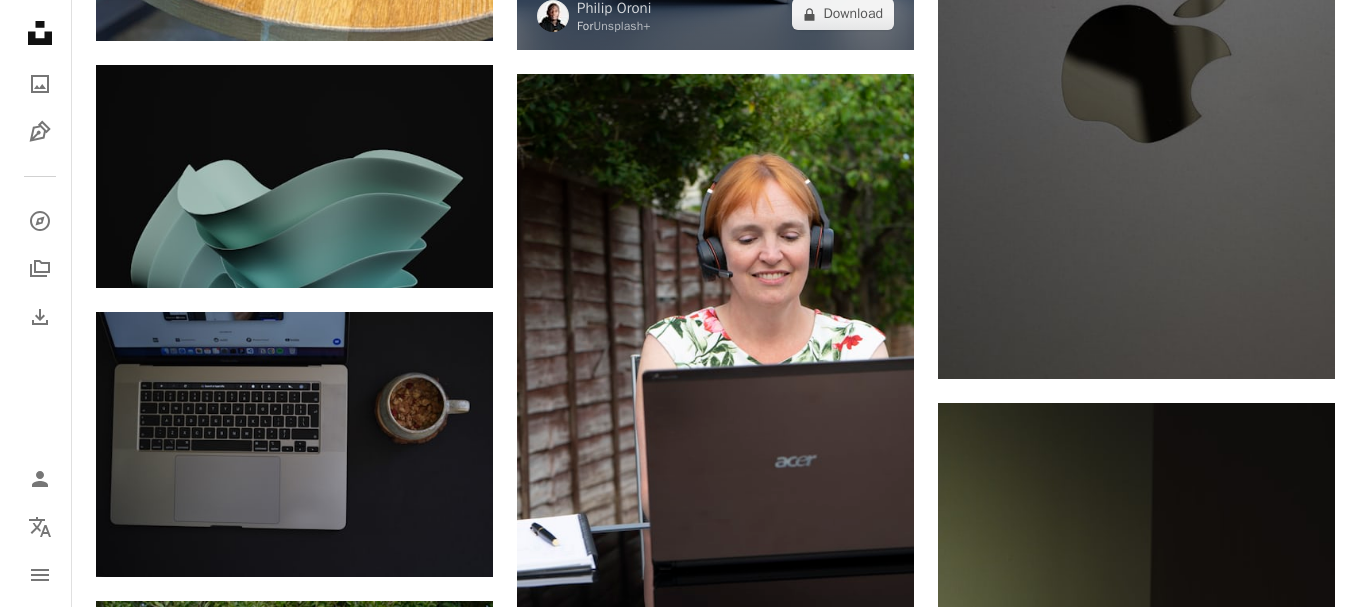 scroll, scrollTop: 4165, scrollLeft: 0, axis: vertical 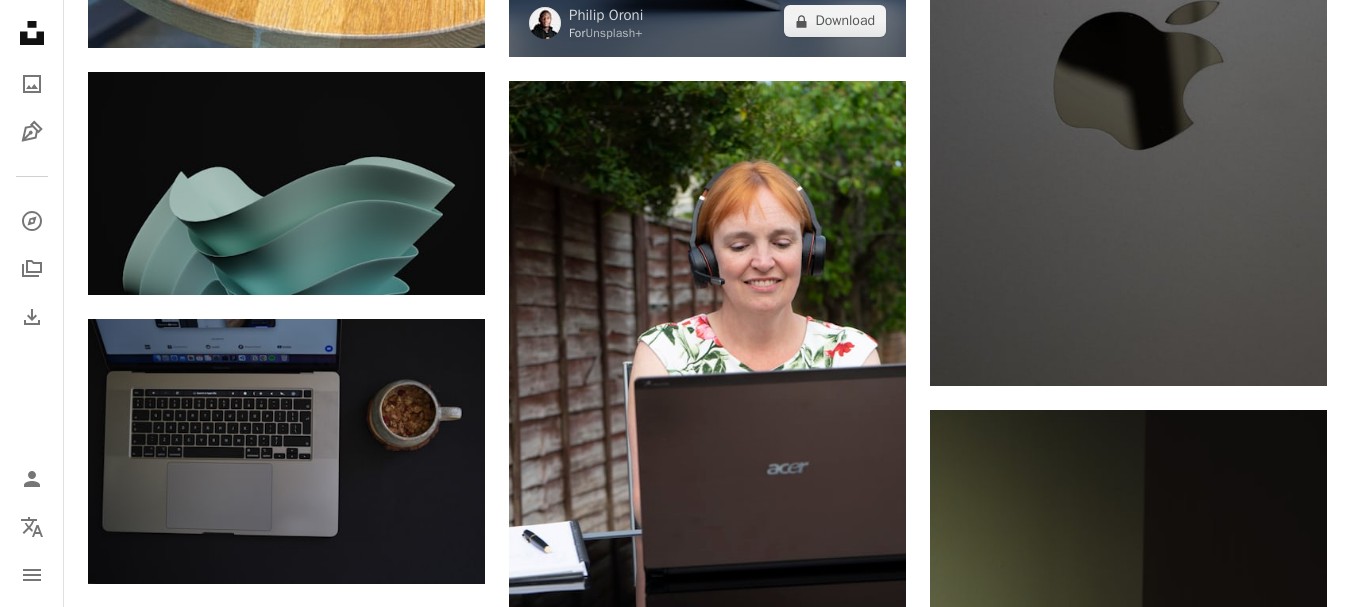click at bounding box center [707, -75] 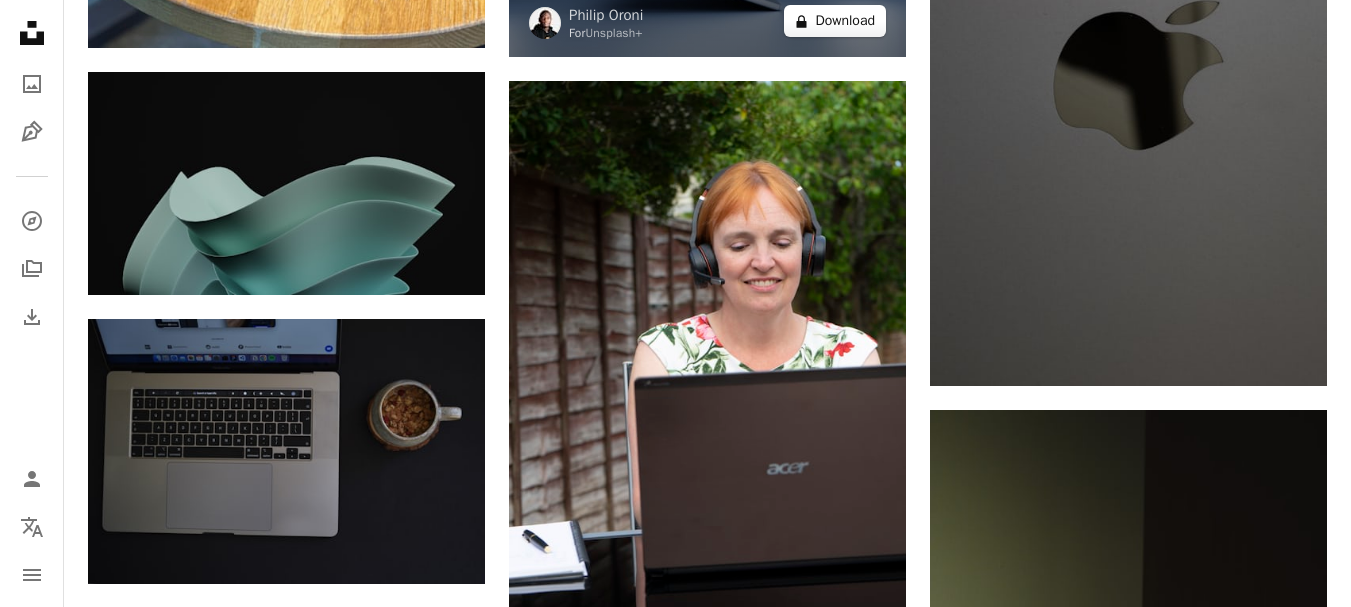 click on "A lock Download" at bounding box center (835, 21) 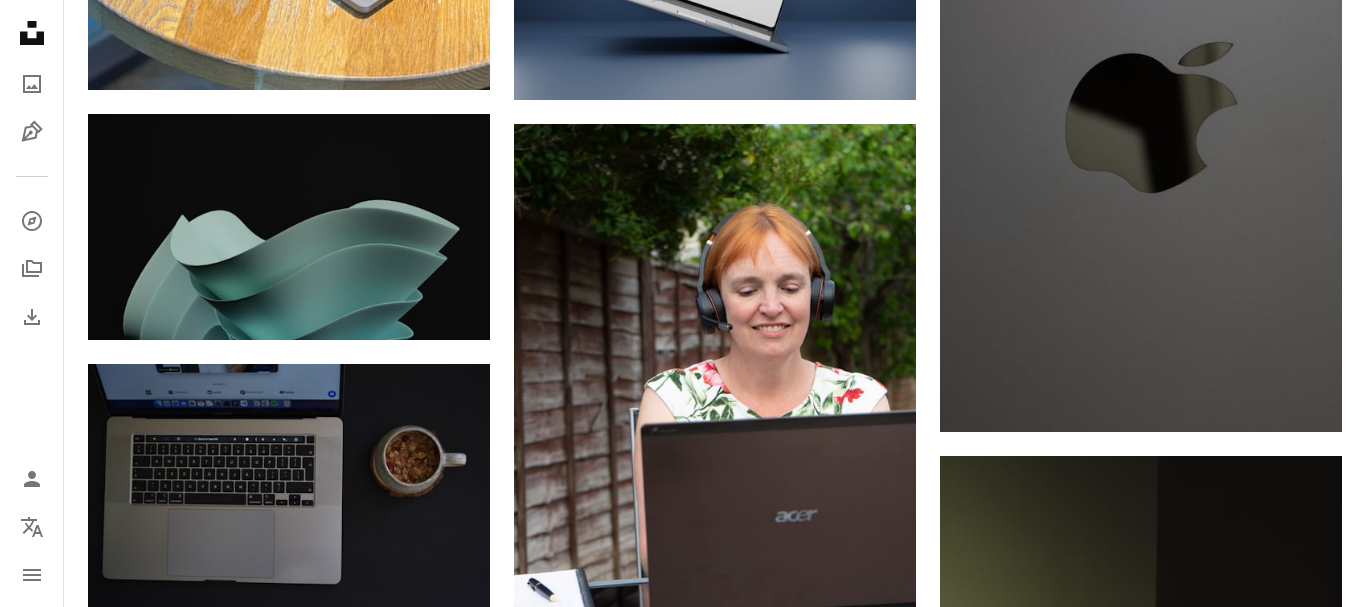 click on "An X shape Premium, ready to use images. Get unlimited access. A plus sign Members-only content added monthly A plus sign Unlimited royalty-free downloads A plus sign Illustrations  New A plus sign Enhanced legal protections yearly 66%  off monthly $12   $4 USD per month * Get  Unsplash+ * When paid annually, billed upfront  $48 Taxes where applicable. Renews automatically. Cancel anytime." at bounding box center (683, 5085) 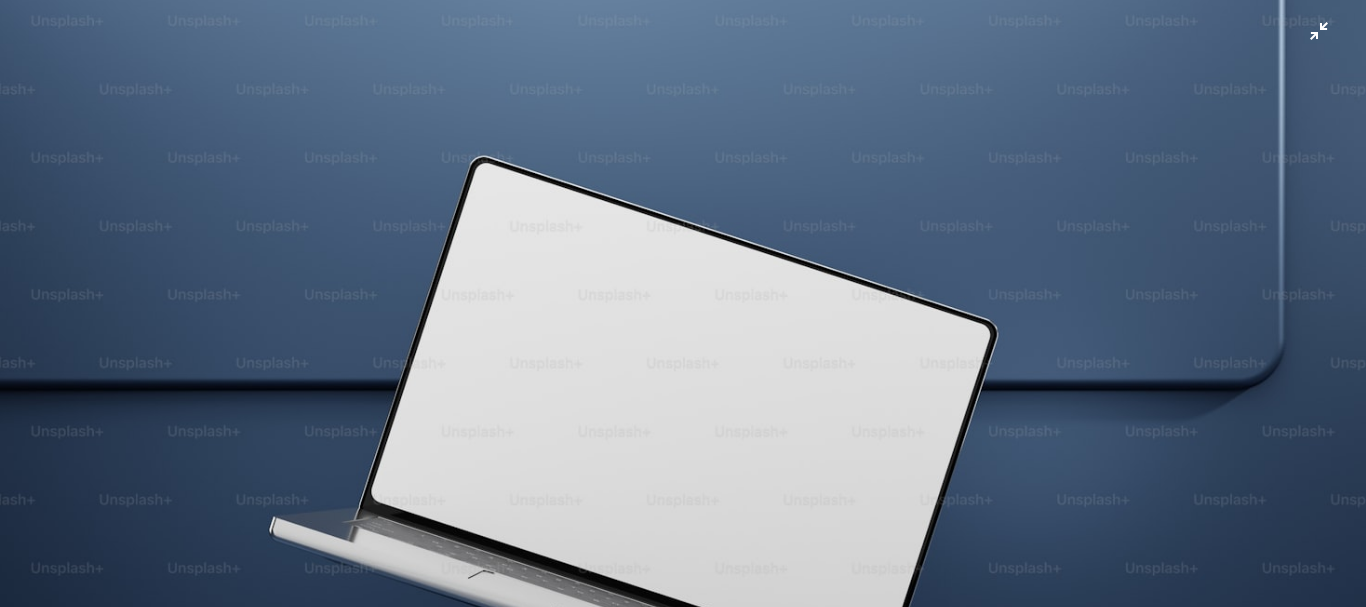 scroll, scrollTop: 143, scrollLeft: 0, axis: vertical 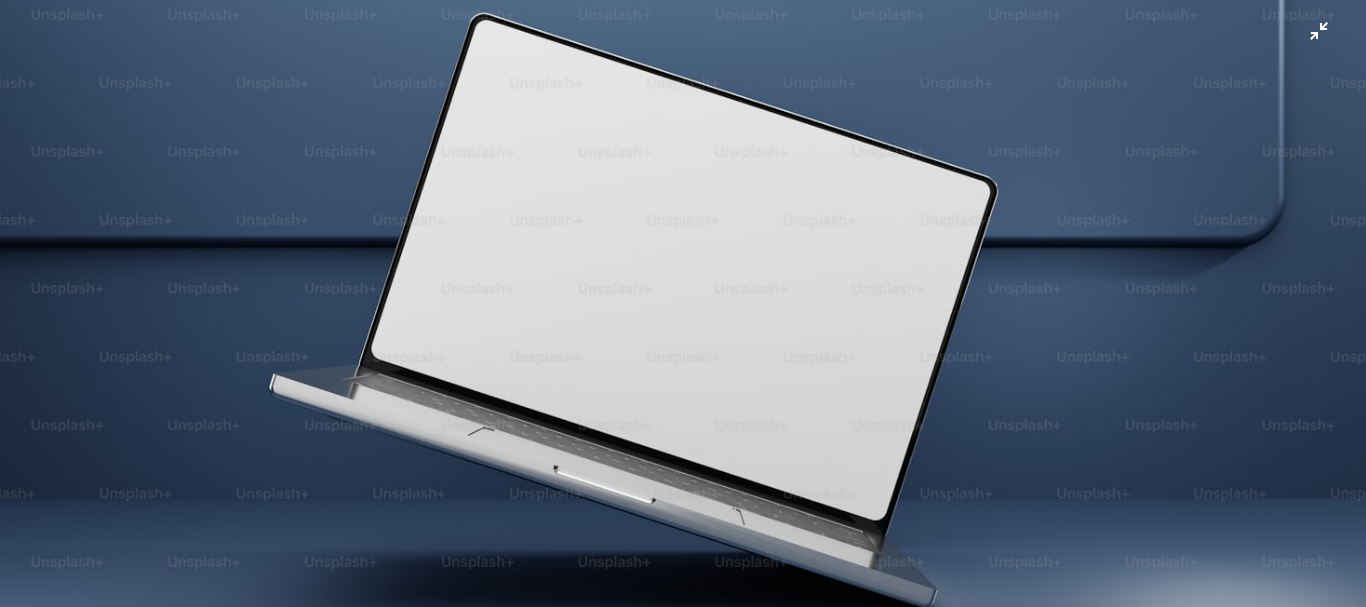 click at bounding box center [683, 312] 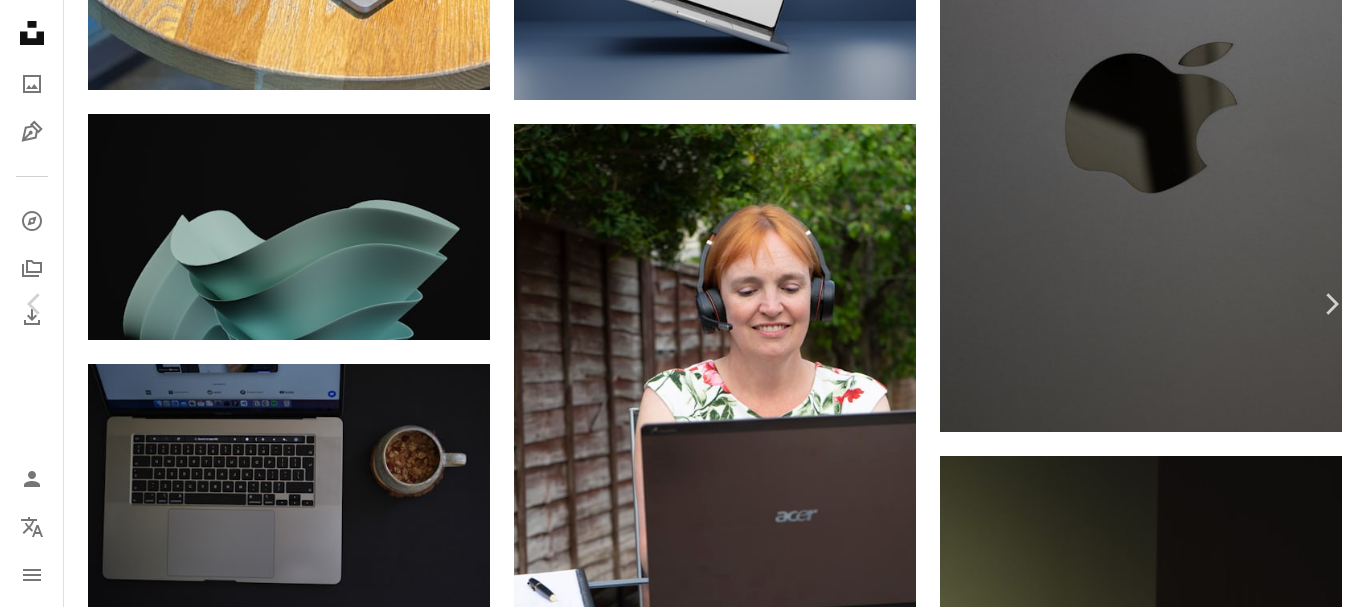 scroll, scrollTop: 61, scrollLeft: 0, axis: vertical 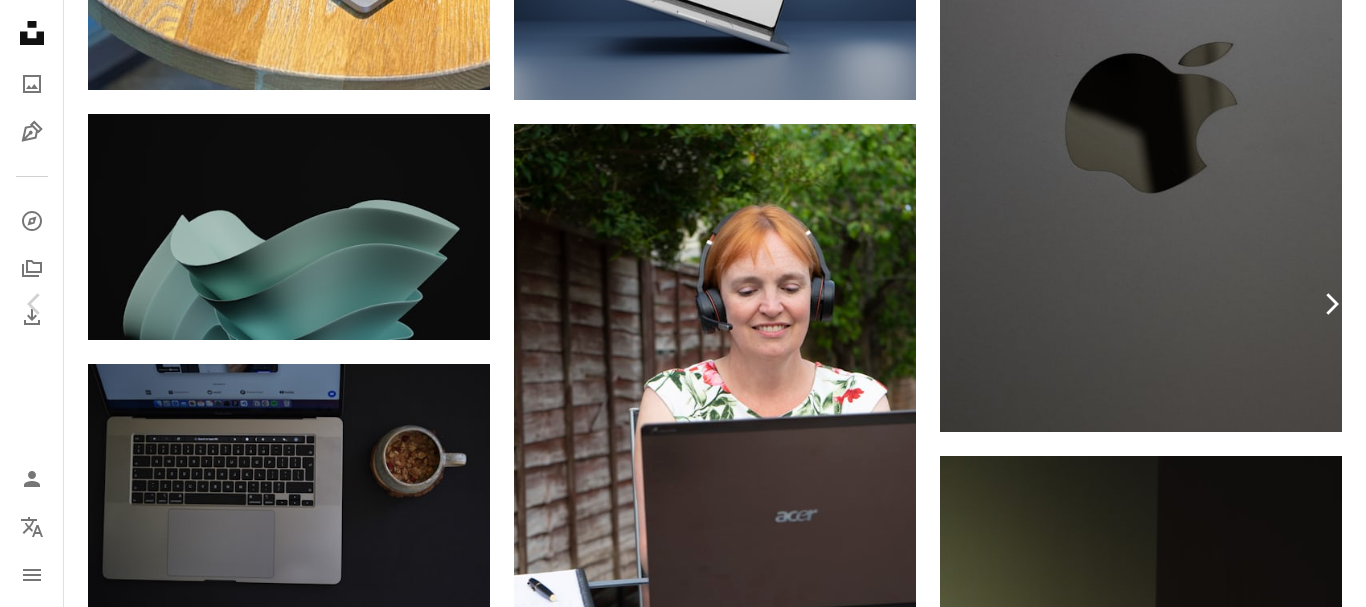 click on "Chevron right" at bounding box center [1331, 304] 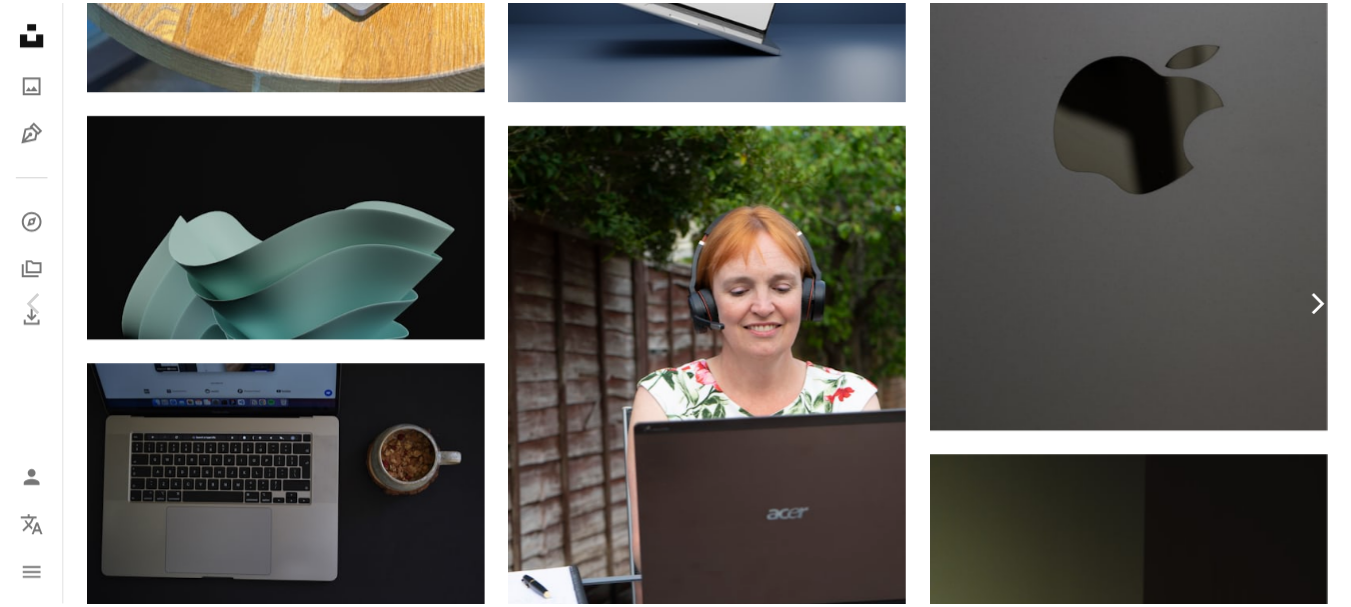 scroll, scrollTop: 0, scrollLeft: 0, axis: both 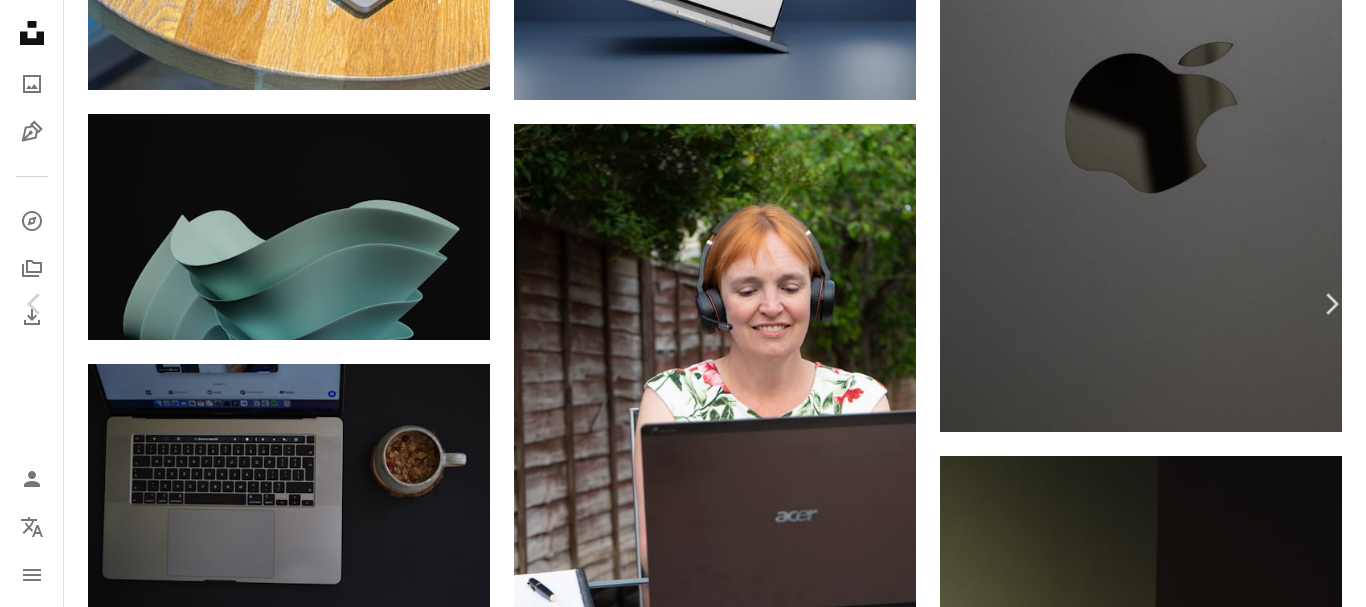 click on "An X shape Chevron left Chevron right With Squarespace, you can book clients, manage projects, and get paid. Get Started An X shape Close Say thanks! Give a shoutout to  [FIRST] [LAST]  on social or copy the text below to attribute. A URL sharing icon (chains) Facebook icon X (formerly Twitter) icon Pinterest icon An envelope Photo by  [FIRST] [LAST]  on  Unsplash
Copy content Curated Lifestyle For  Unsplash+ A heart A plus sign A lock Download Zoom in A forward-right arrow Share More Actions Calendar outlined Published on  September 20, 2024 Safety Licensed under the  Unsplash+ License computer laptop white background photography working mobile phone internet pencil blank smart phone flat lay backup occupation hard drive file folder copy space wireless technology portable information device Backgrounds Related images Plus sign for Unsplash+ A heart A plus sign Getty Images For  Unsplash+ A lock Download Plus sign for Unsplash+ A heart A plus sign Getty Images For  Unsplash+ A lock Download A heart" at bounding box center (683, 5085) 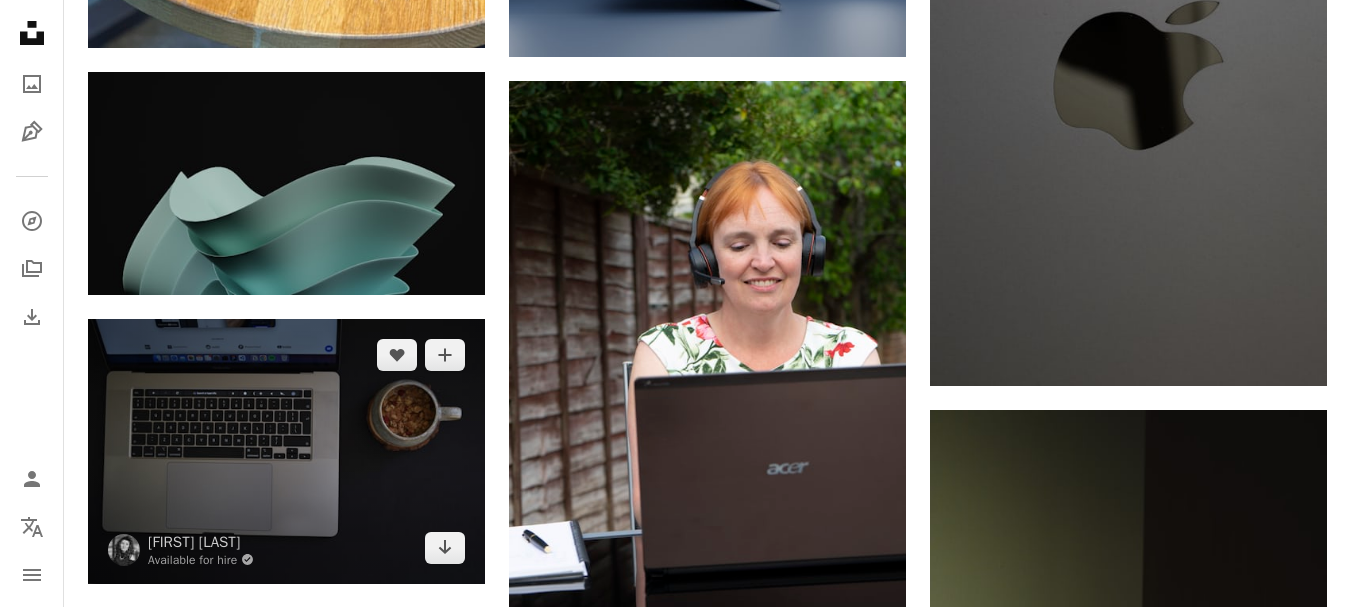 click at bounding box center [286, 451] 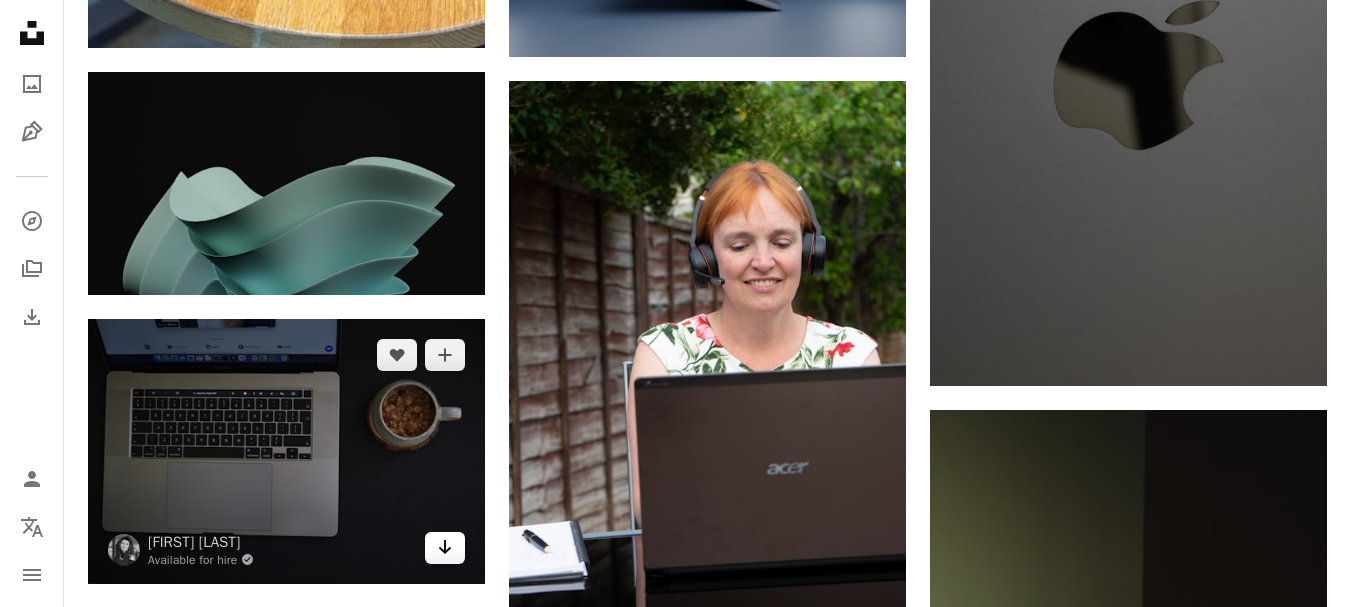 click on "Arrow pointing down" 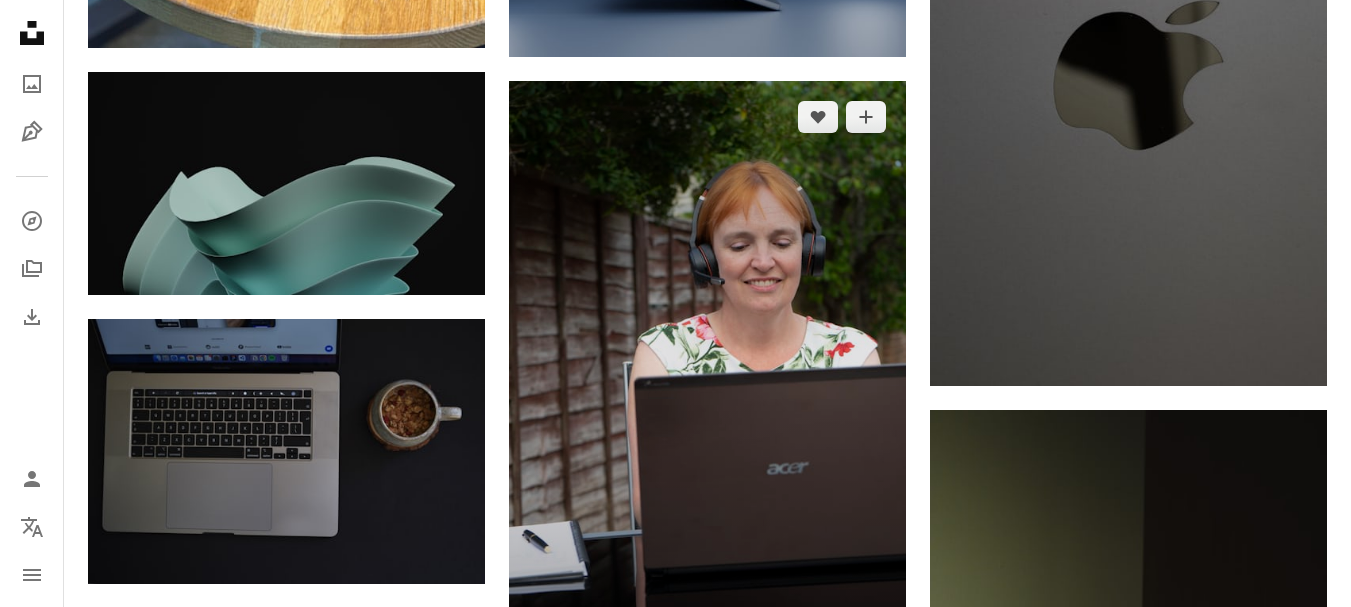 scroll, scrollTop: 4166, scrollLeft: 0, axis: vertical 